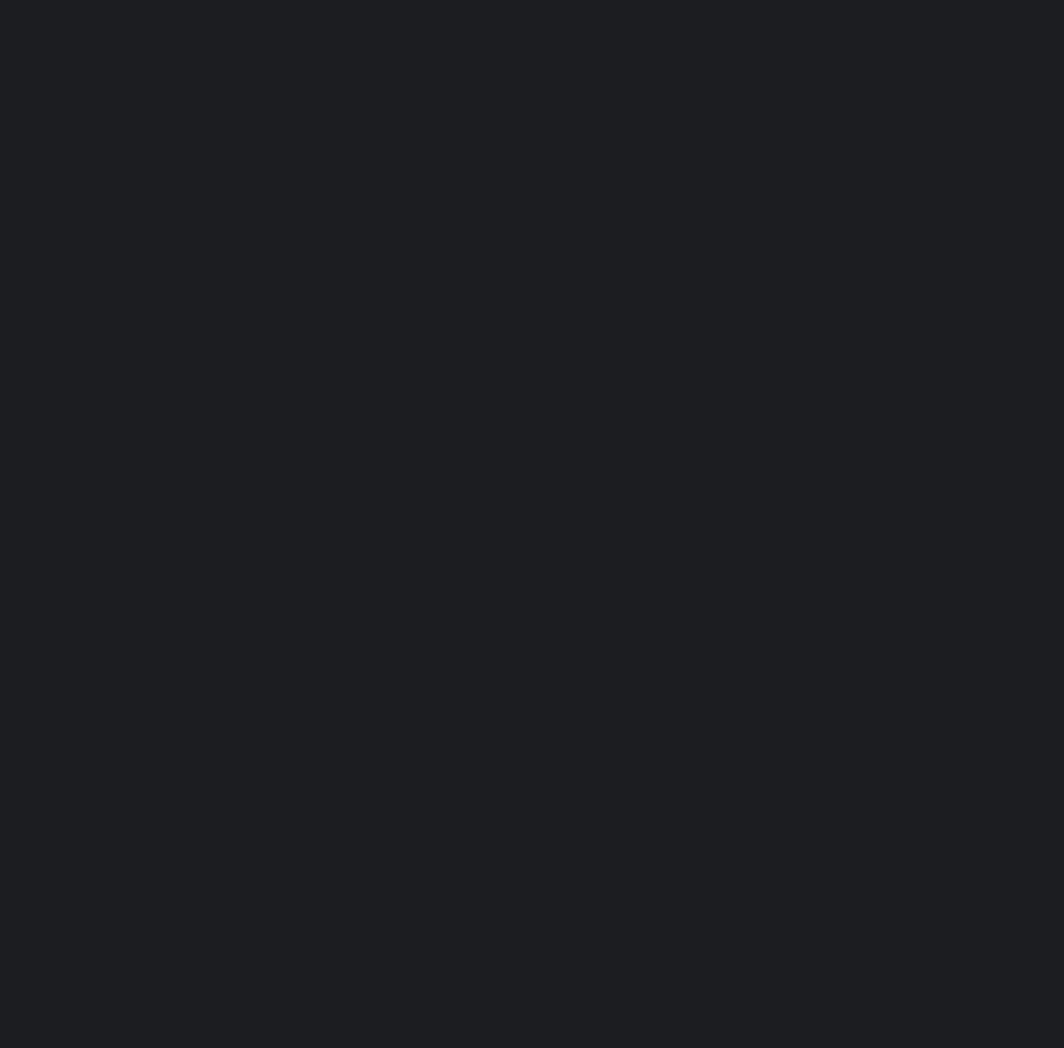 scroll, scrollTop: 0, scrollLeft: 0, axis: both 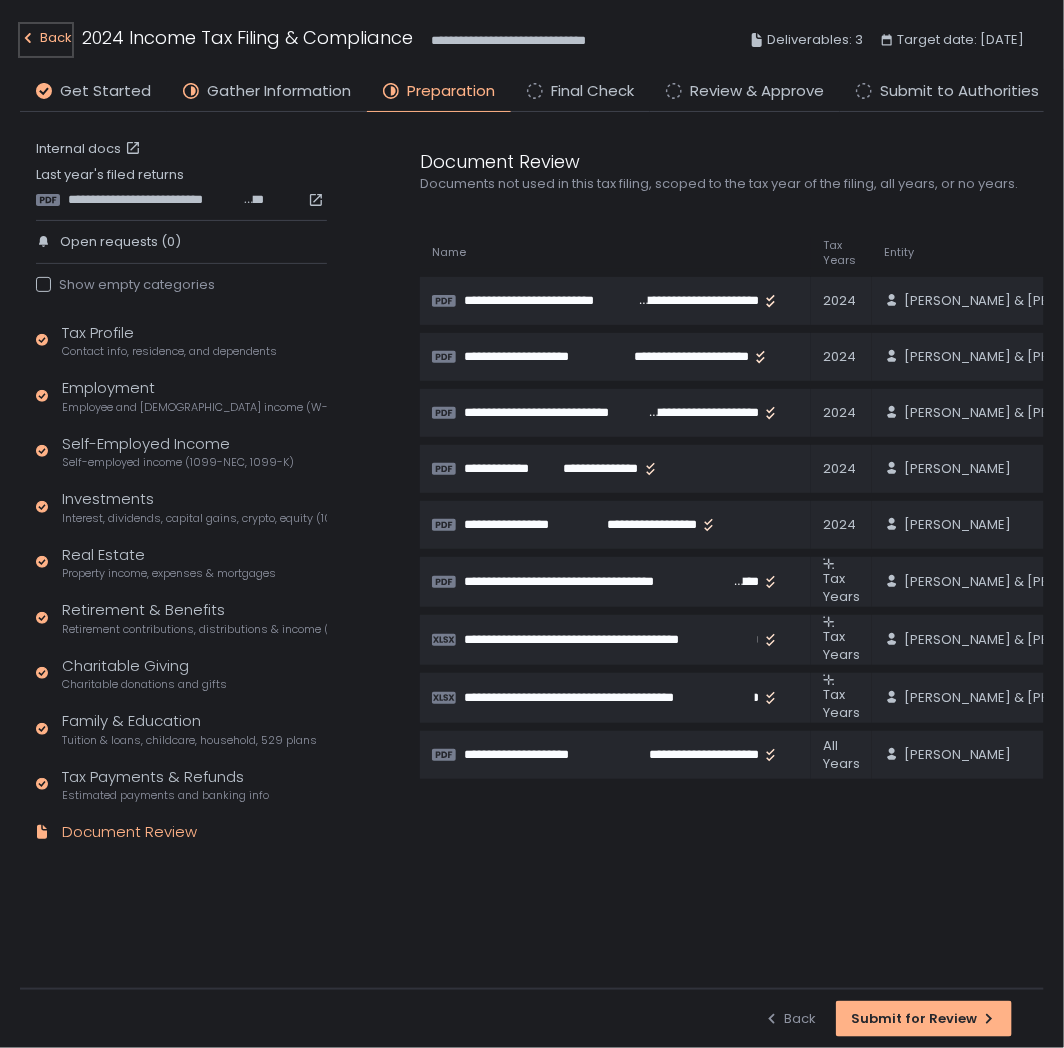 click on "Back" 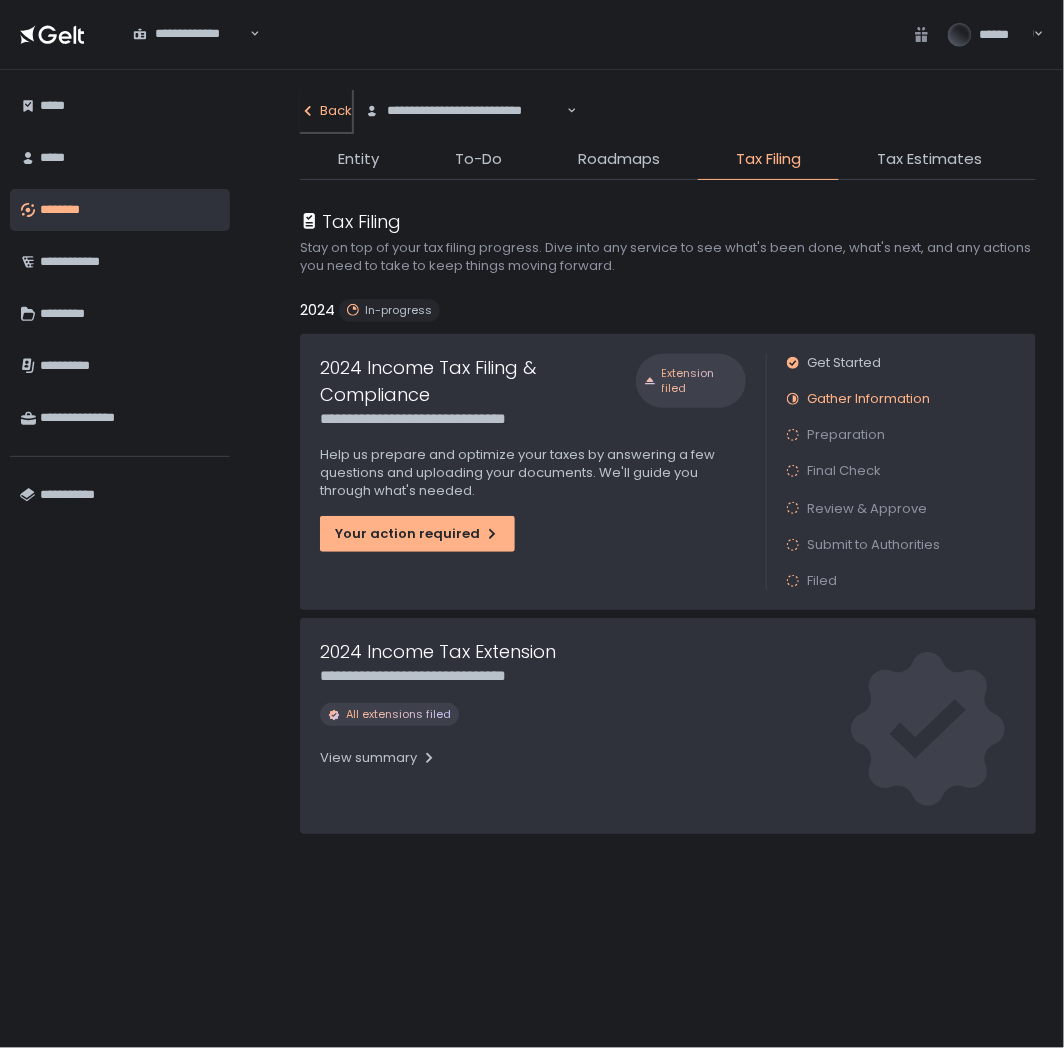 click on "Back" 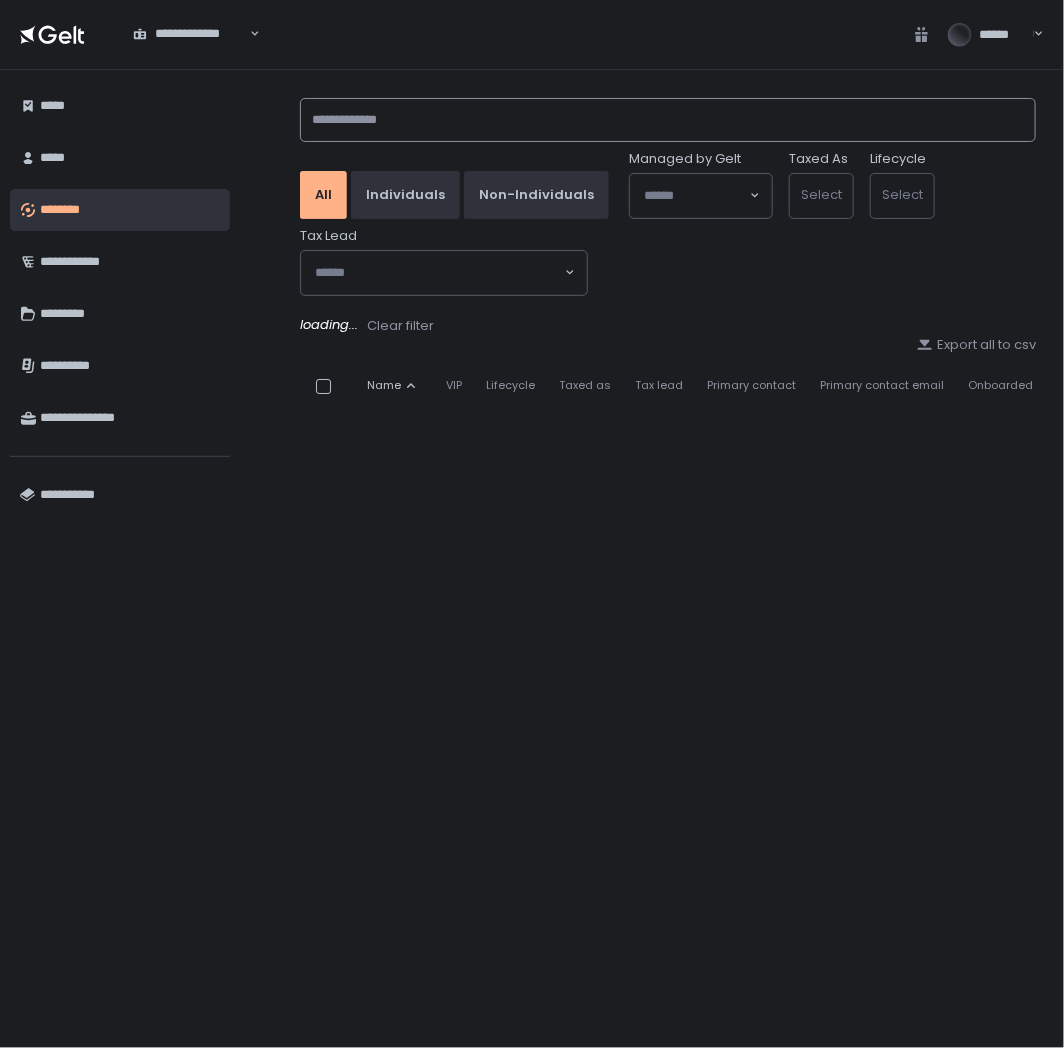 click 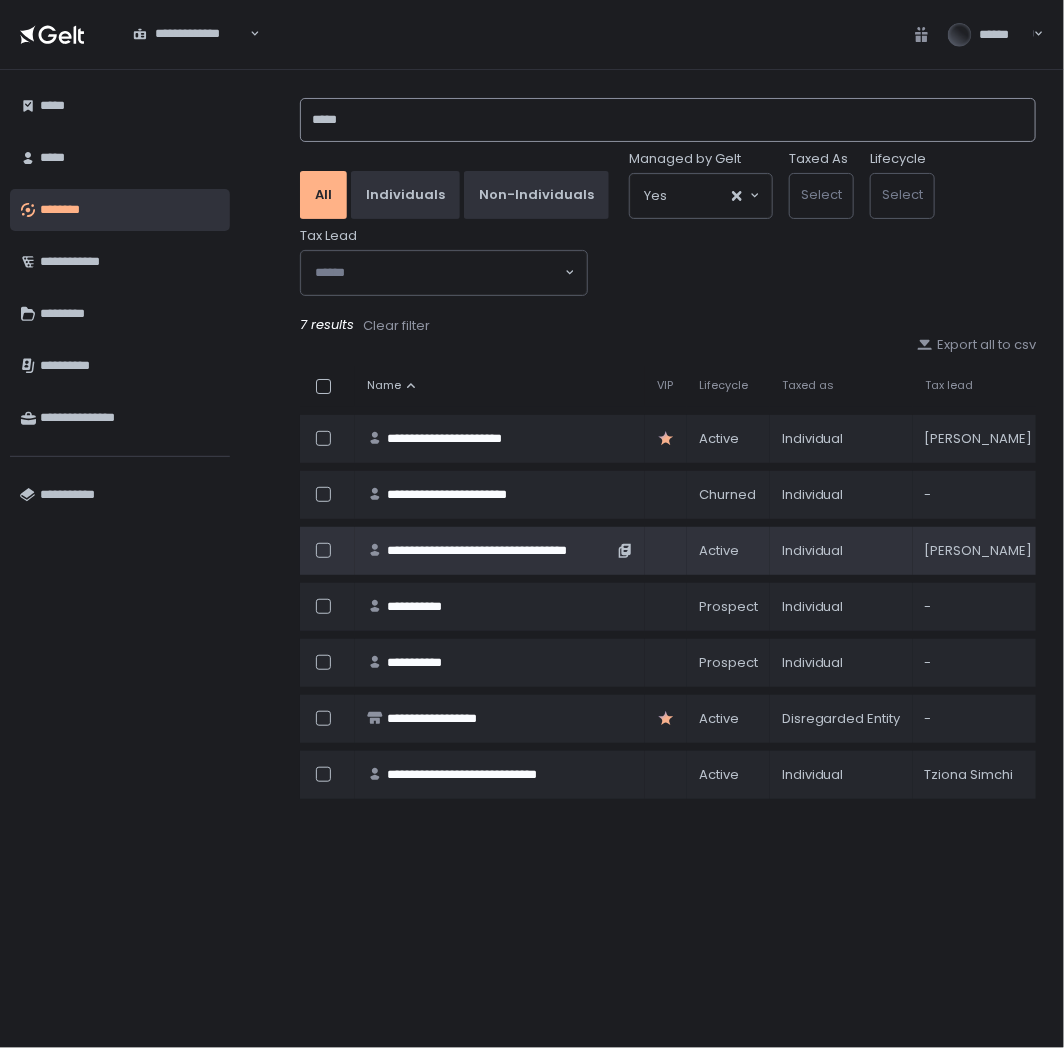 type on "*****" 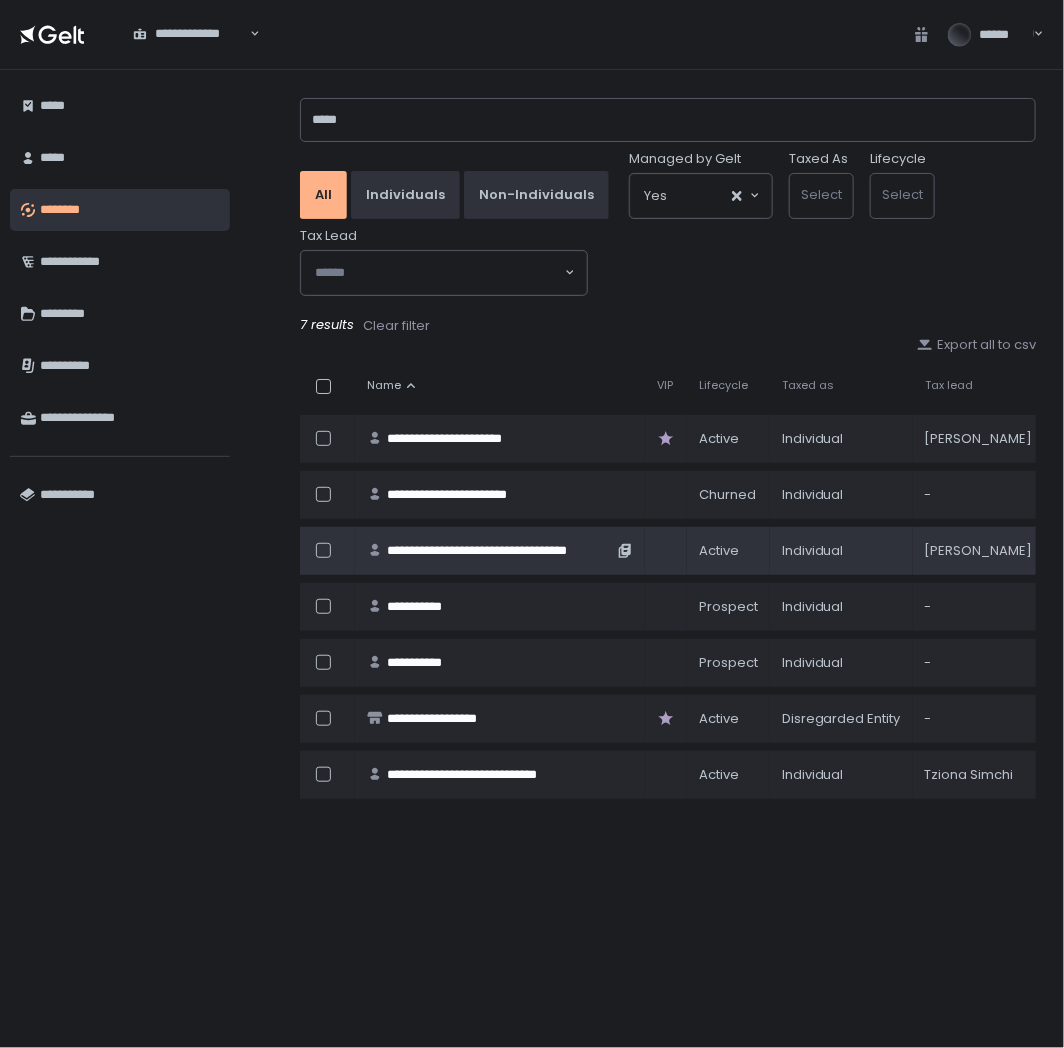 click on "**********" at bounding box center (500, 551) 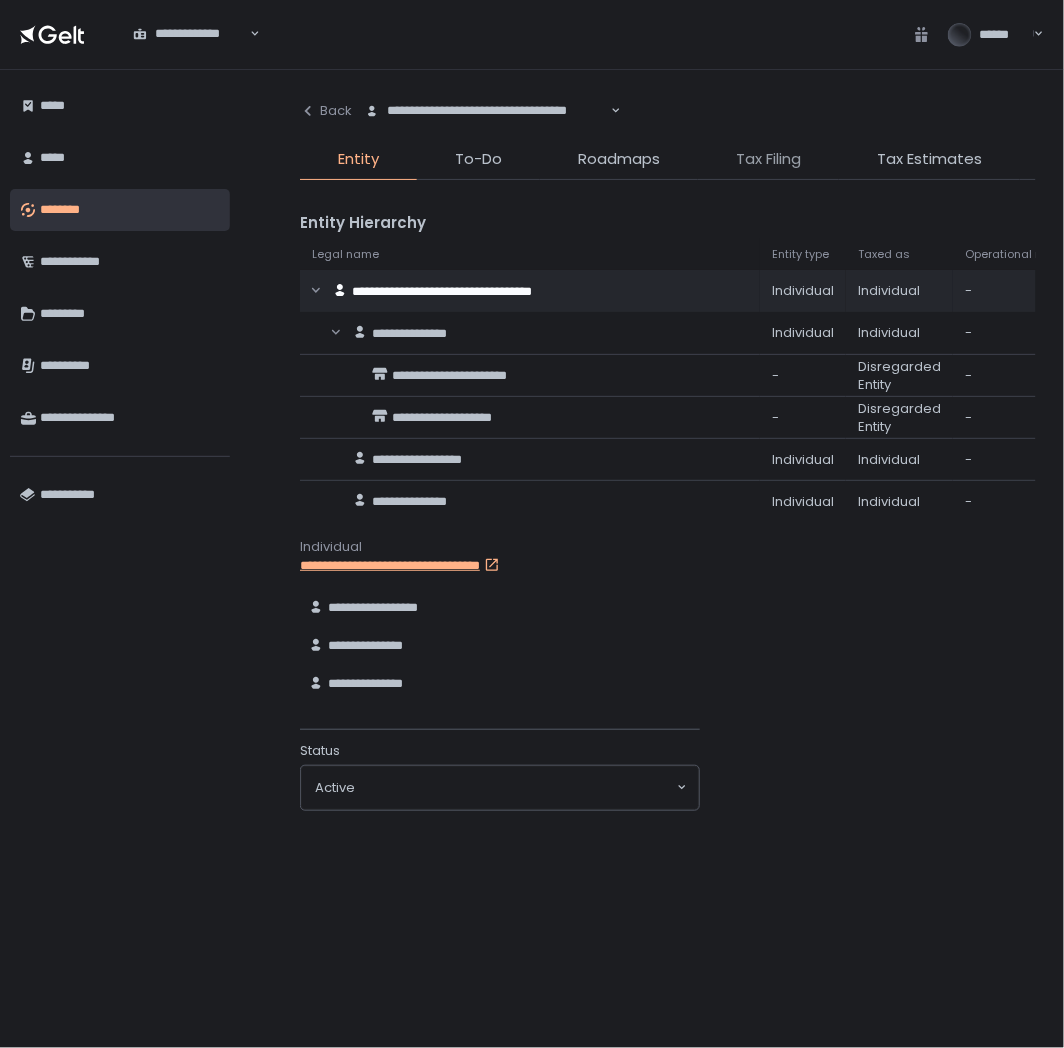 click on "Tax Filing" at bounding box center (768, 159) 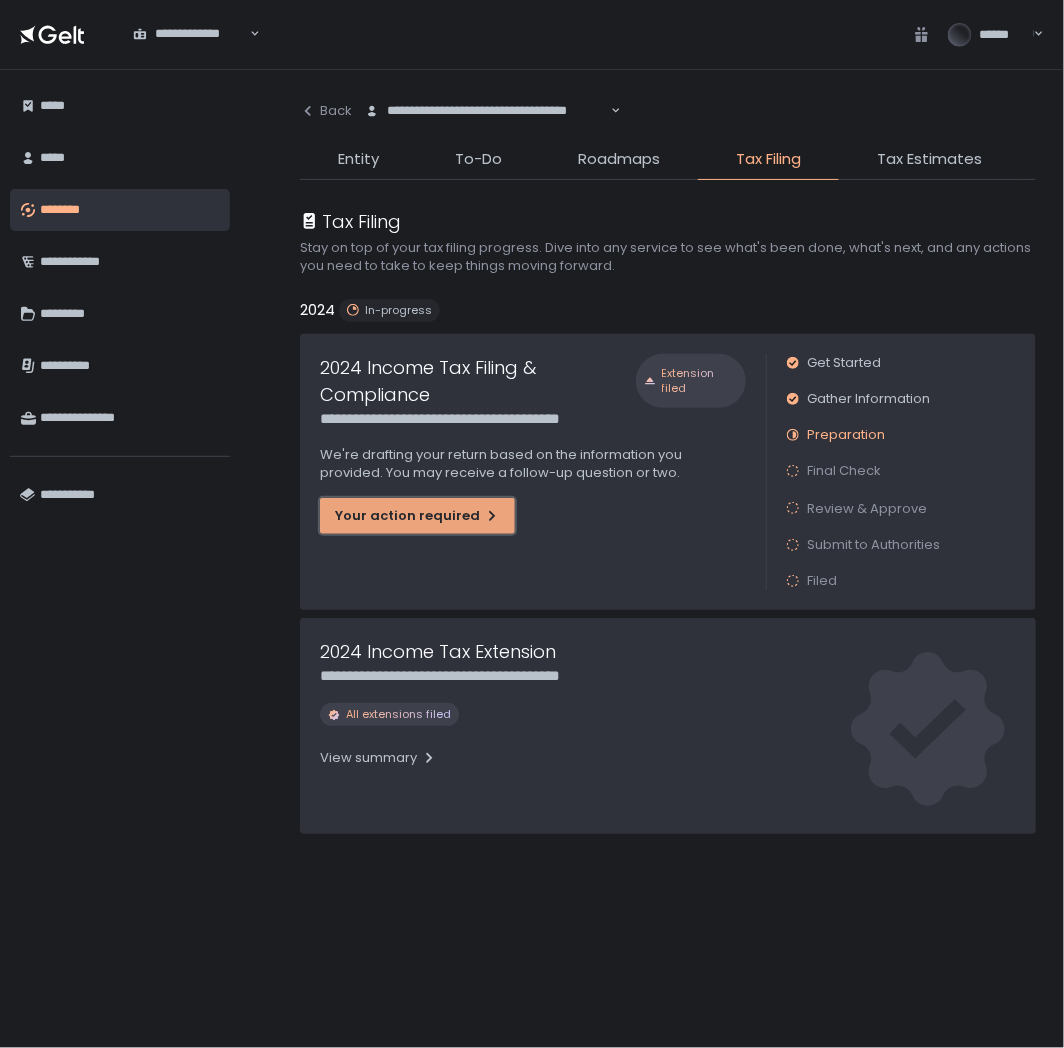 click on "Your action required" 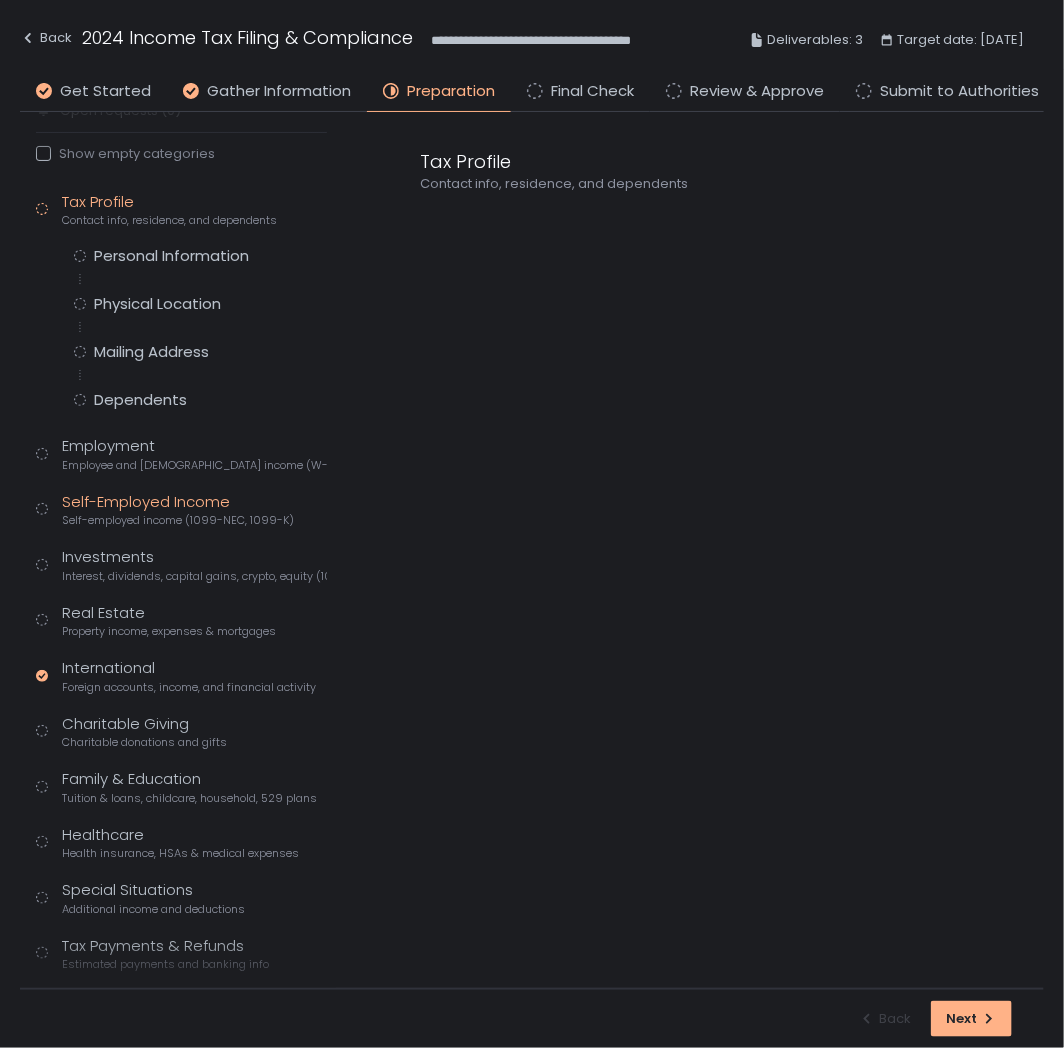 scroll, scrollTop: 0, scrollLeft: 0, axis: both 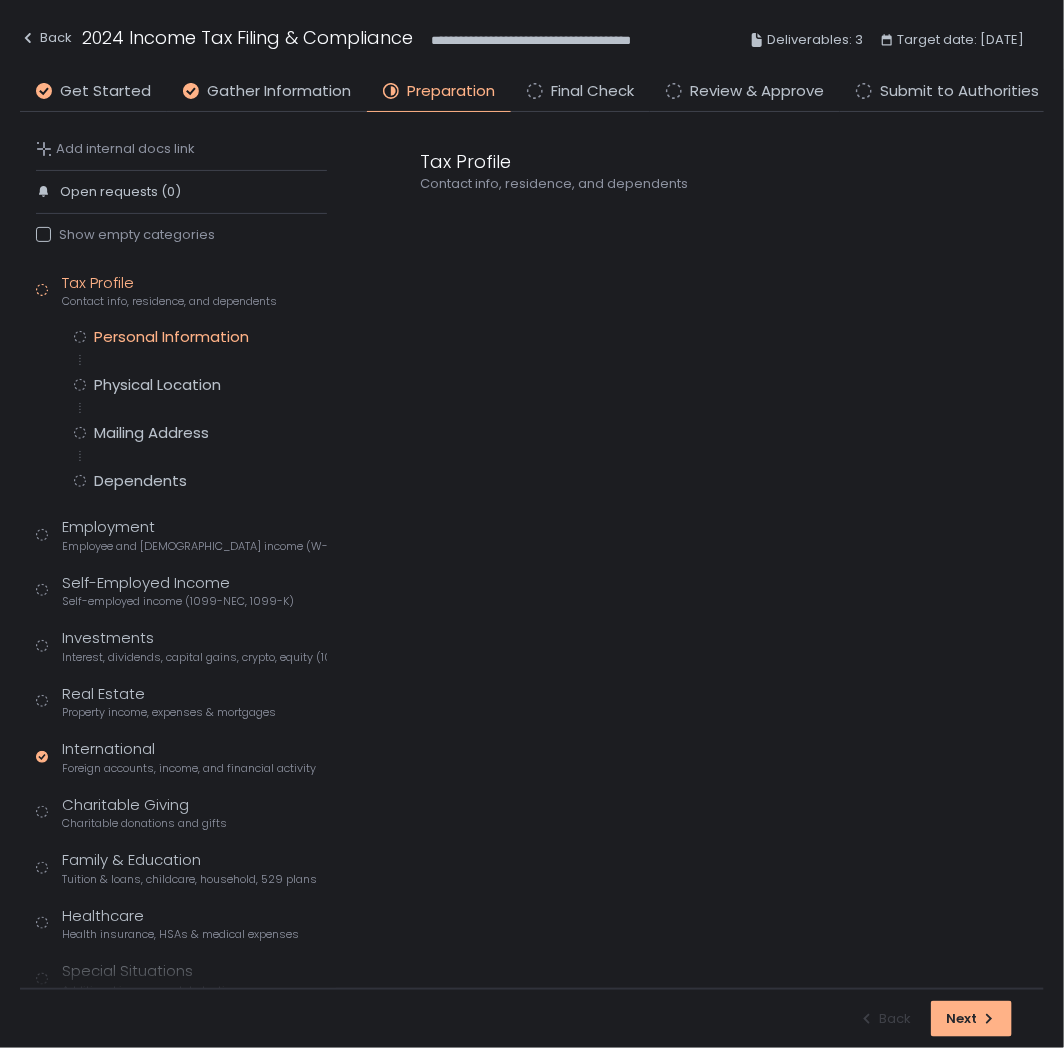 click on "Personal Information" 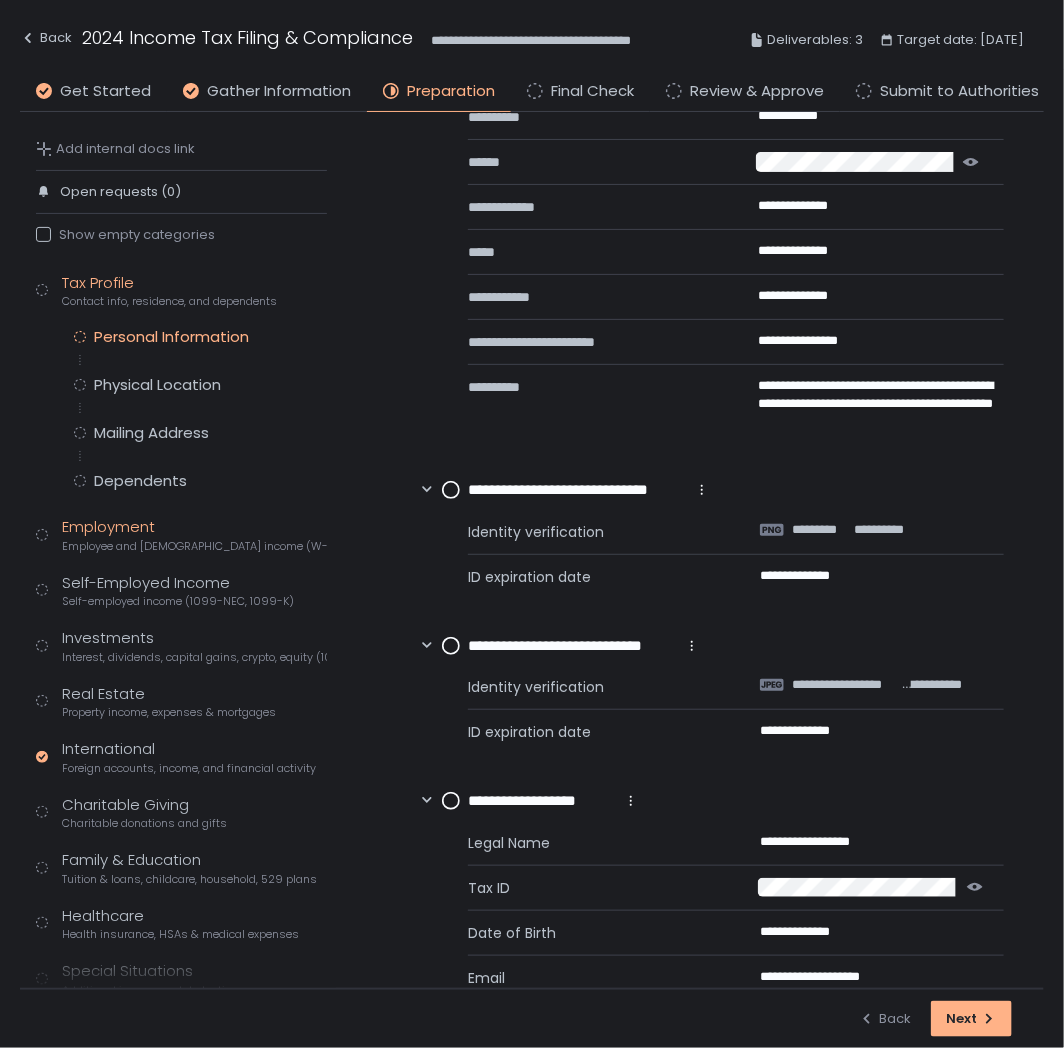scroll, scrollTop: 344, scrollLeft: 0, axis: vertical 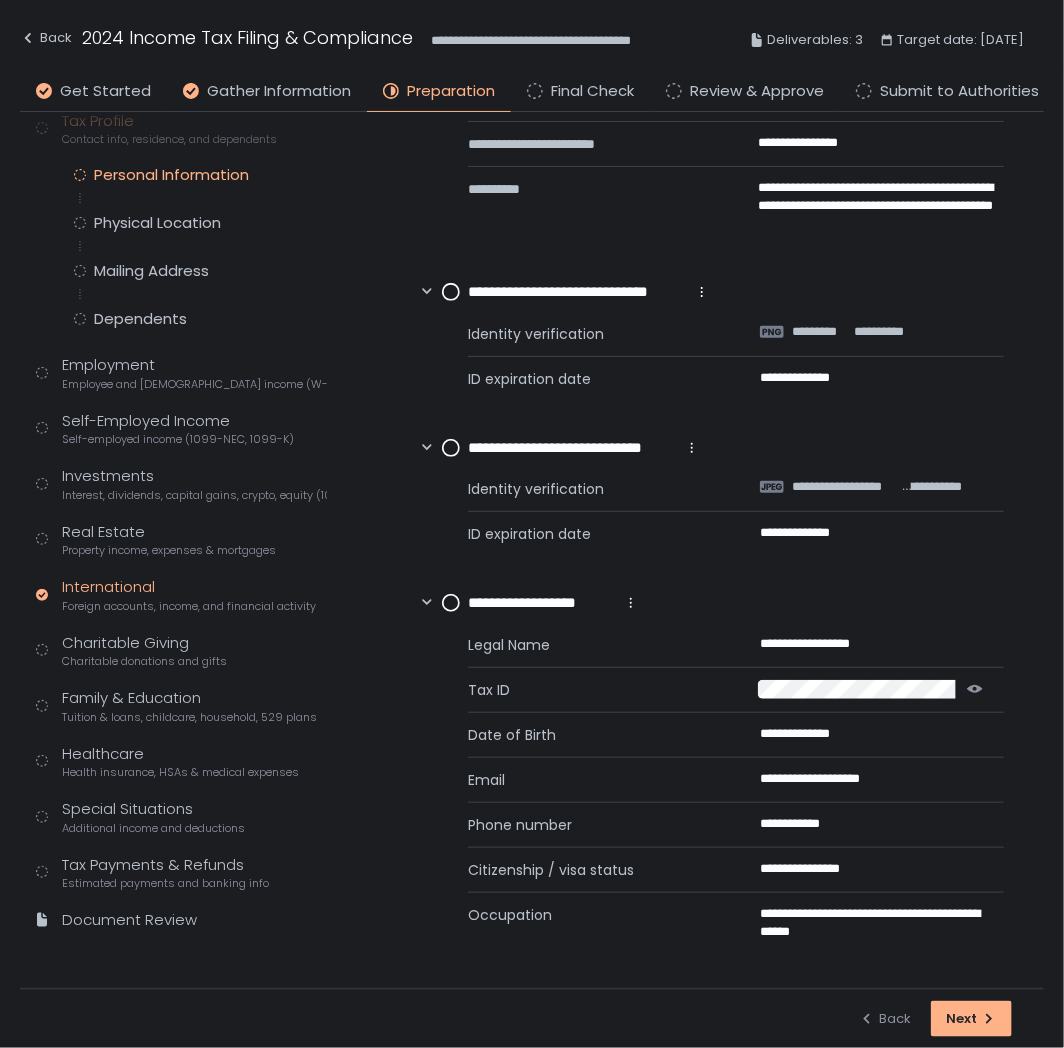 click on "International Foreign accounts, income, and financial activity" 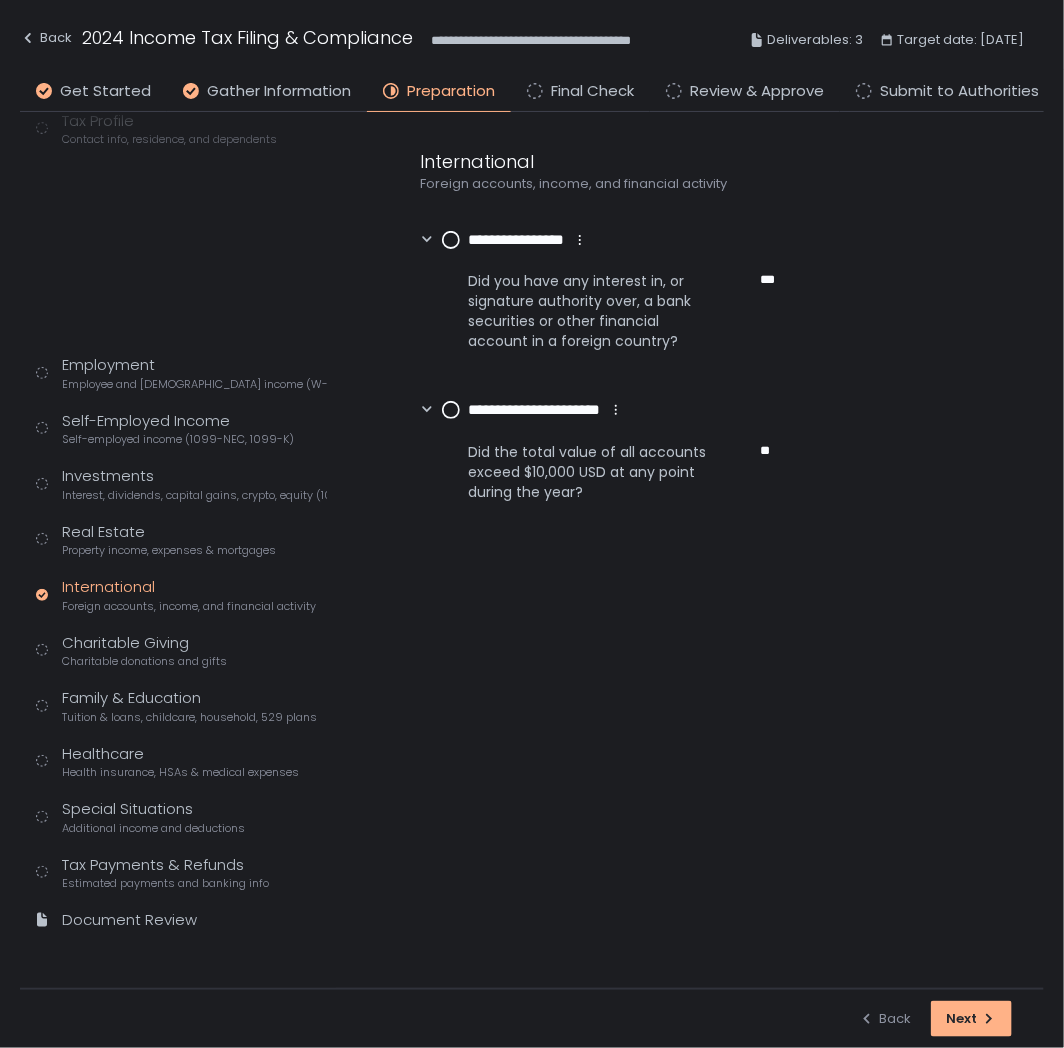 scroll, scrollTop: 0, scrollLeft: 0, axis: both 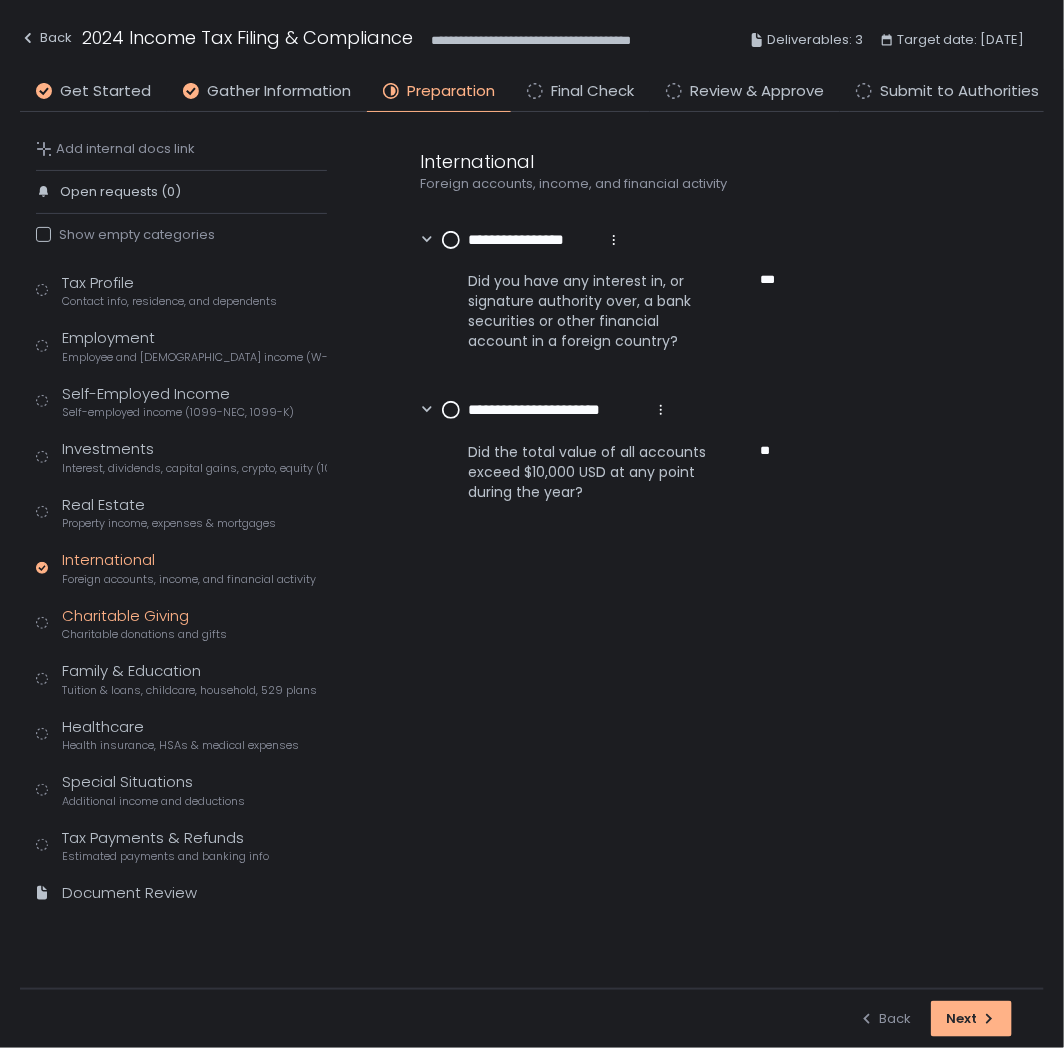 click on "Charitable Giving Charitable donations and gifts" 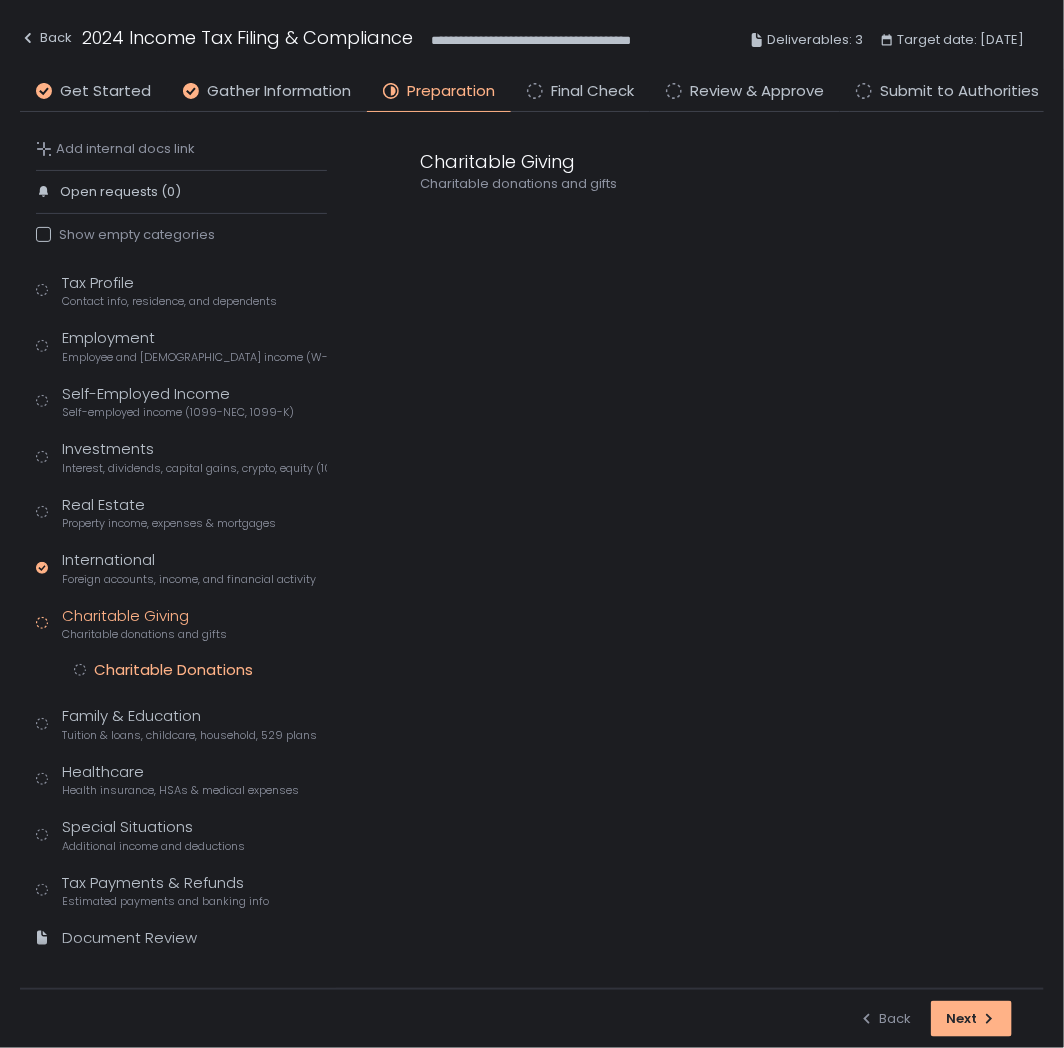 click on "Charitable Donations" 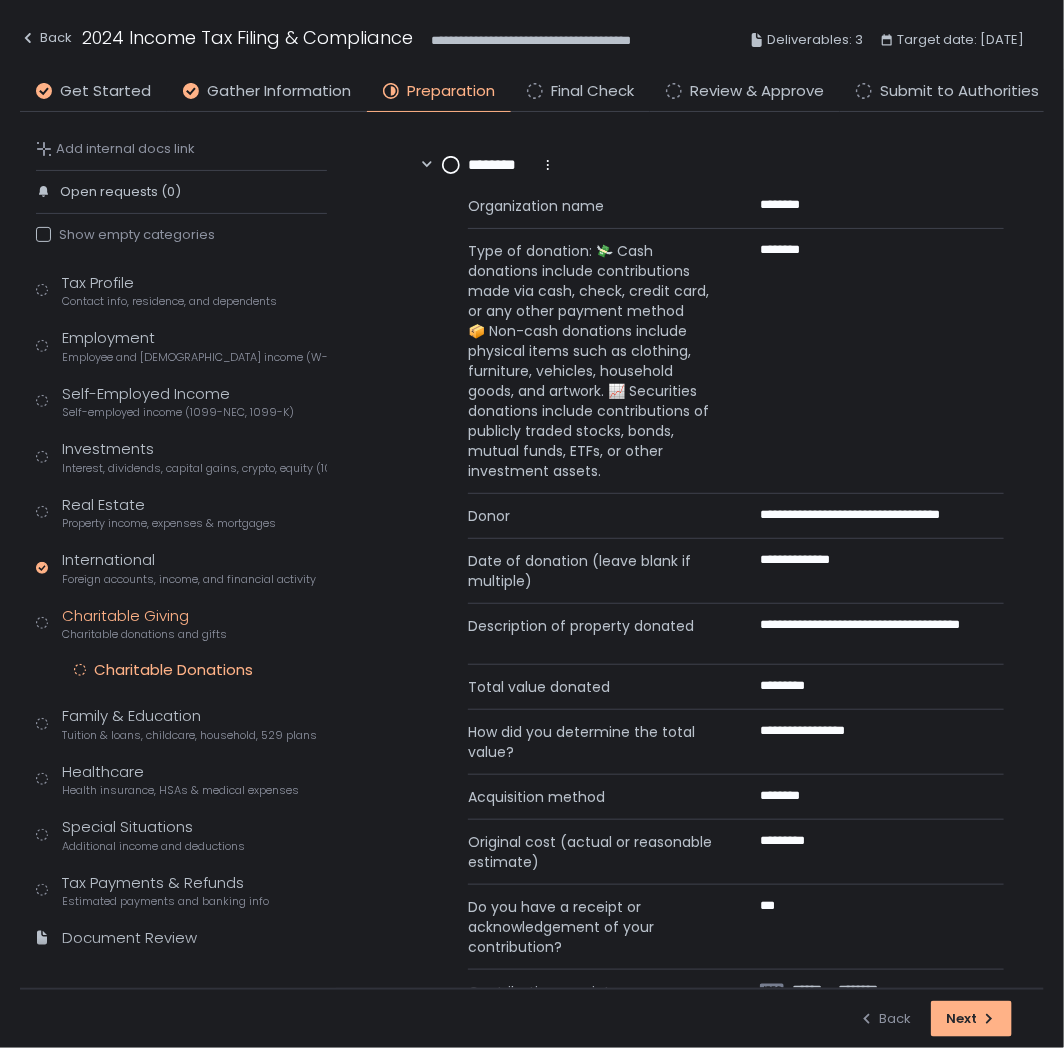 scroll, scrollTop: 138, scrollLeft: 0, axis: vertical 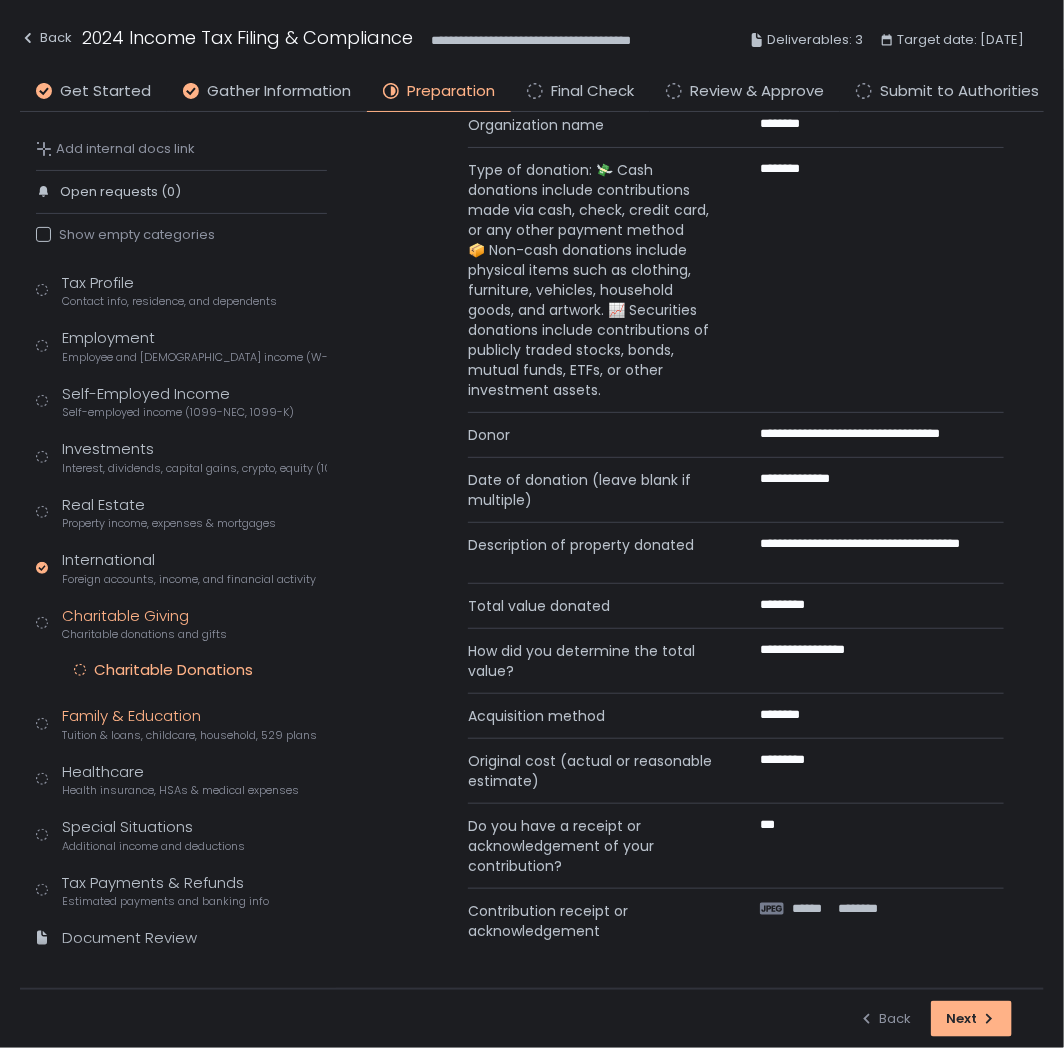 click on "Family & Education Tuition & loans, childcare, household, 529 plans" 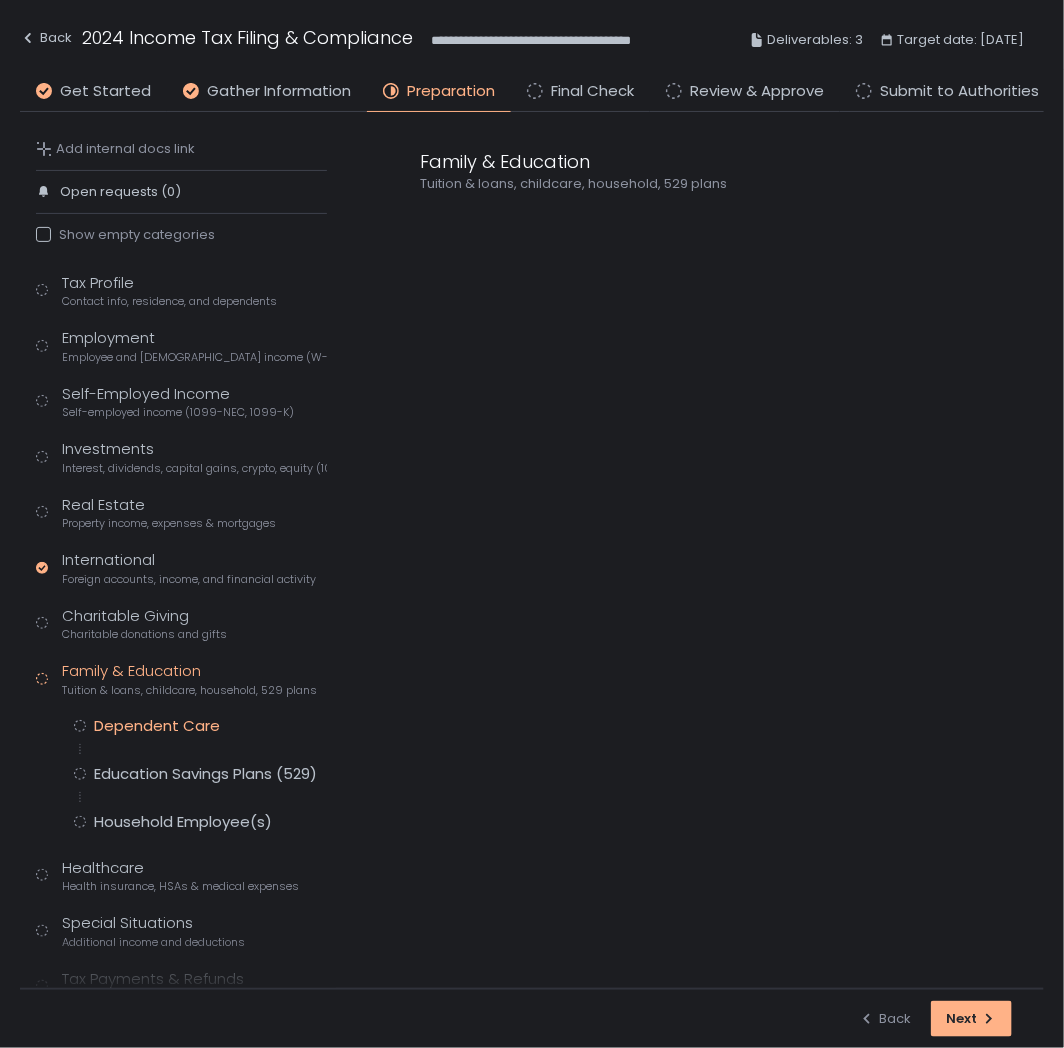 click on "Dependent Care" 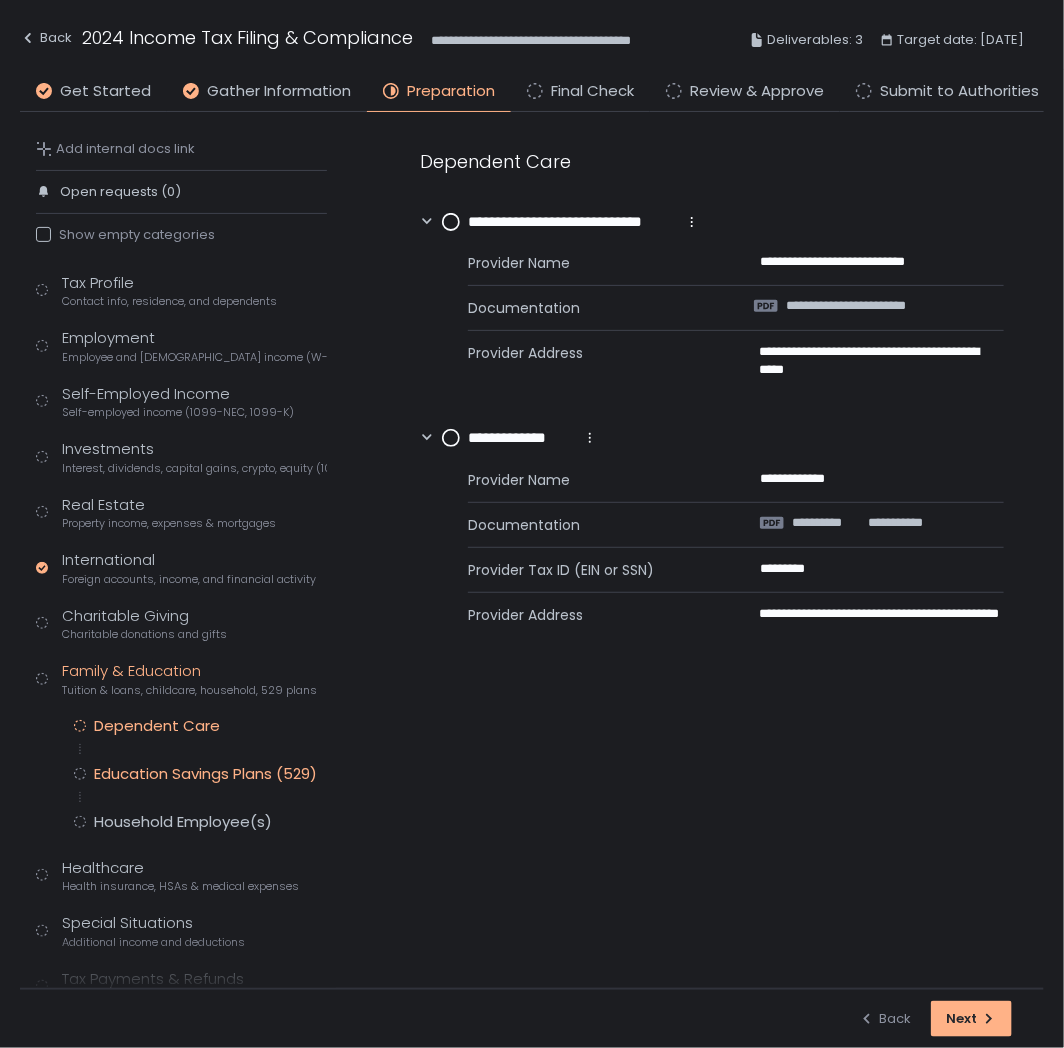 click on "Education Savings Plans (529)" 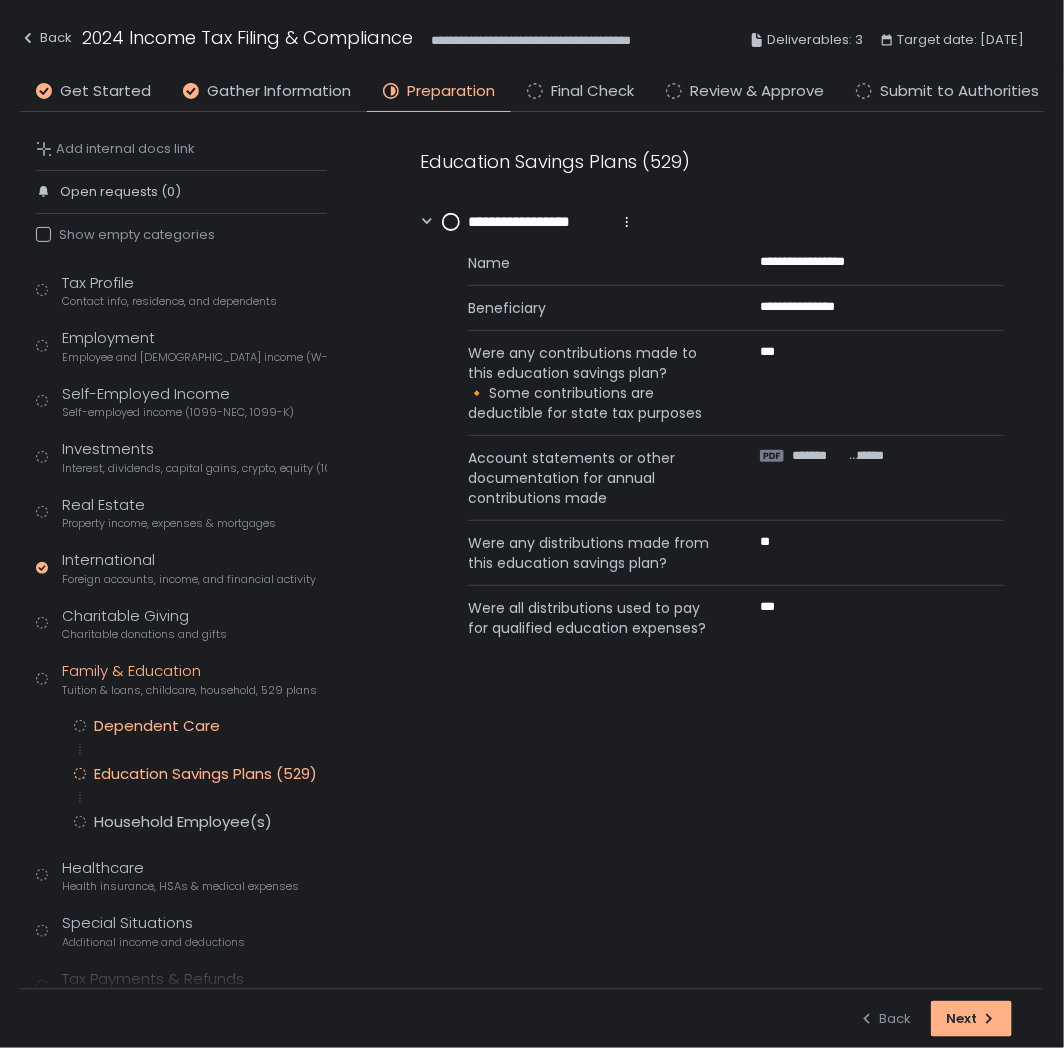 click on "Dependent Care" 